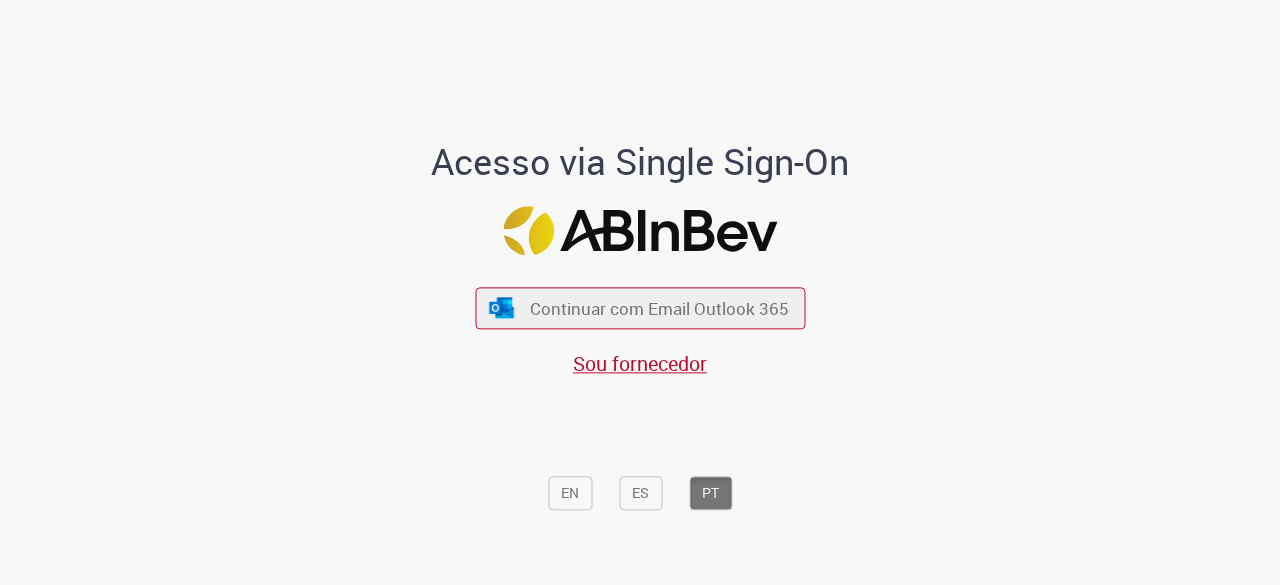 scroll, scrollTop: 0, scrollLeft: 0, axis: both 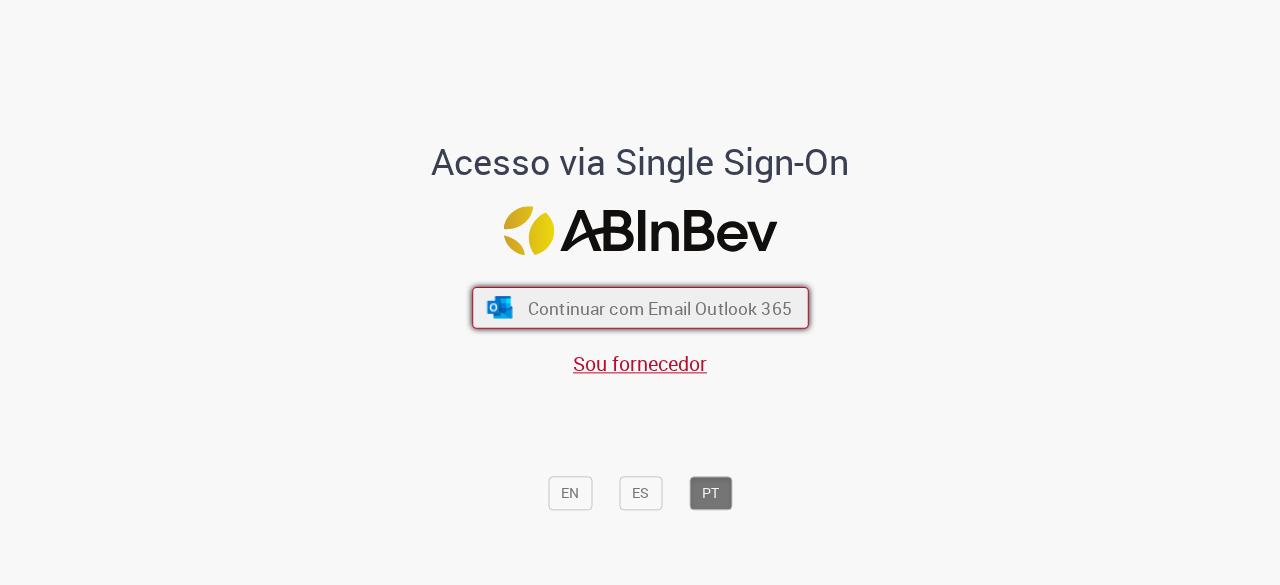 click on "Continuar com Email Outlook 365" at bounding box center [659, 308] 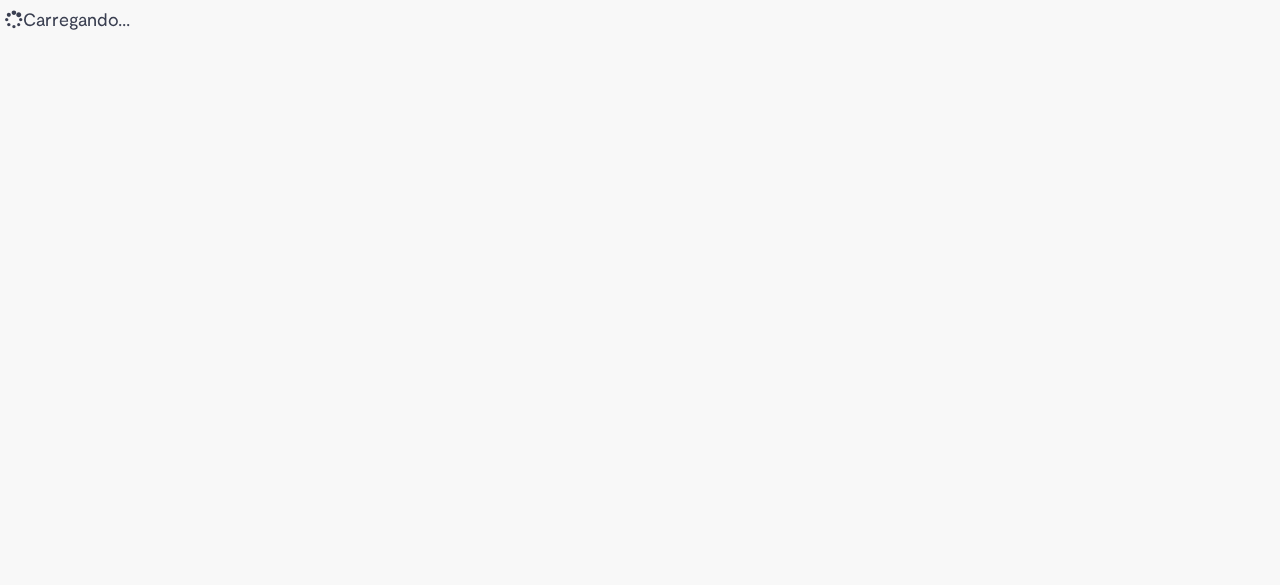 scroll, scrollTop: 0, scrollLeft: 0, axis: both 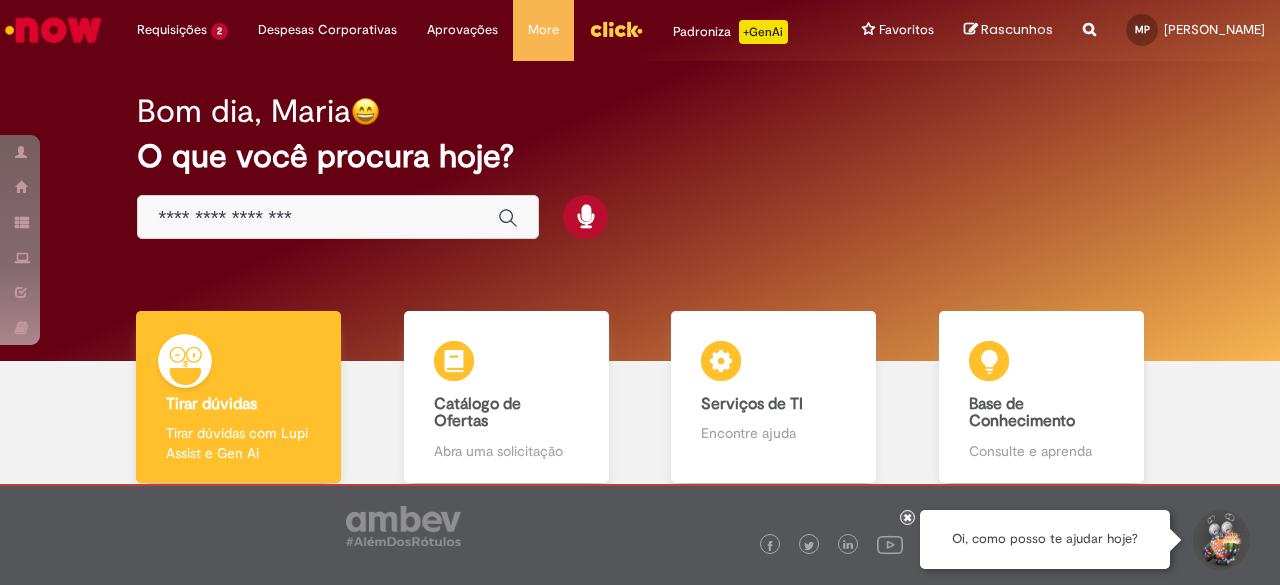 click at bounding box center (318, 218) 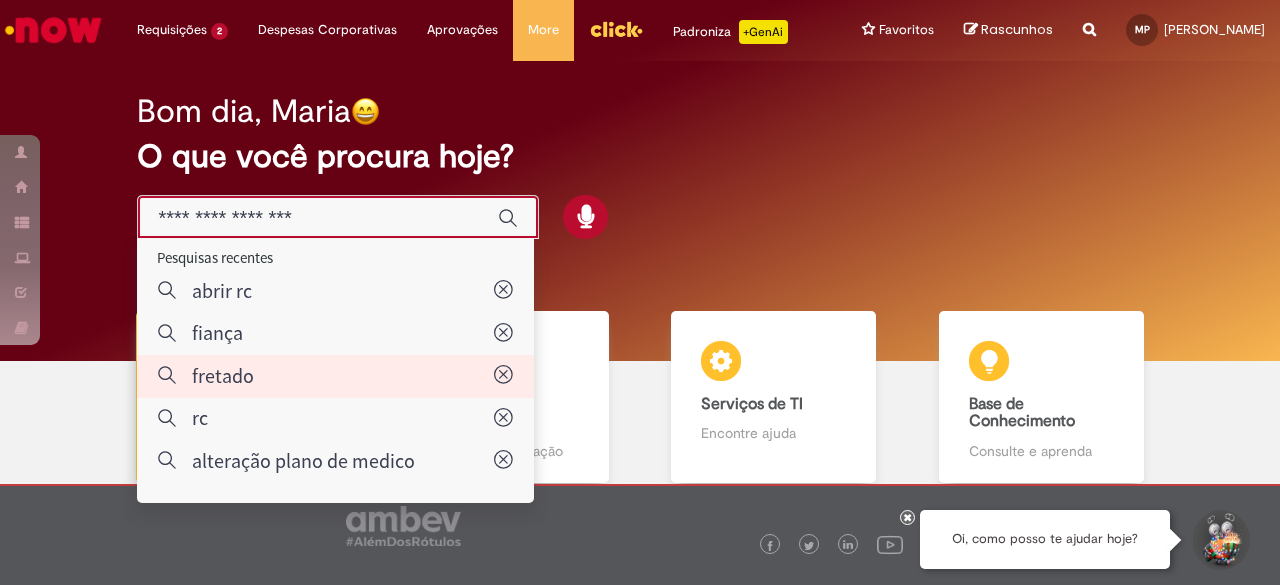 type on "*******" 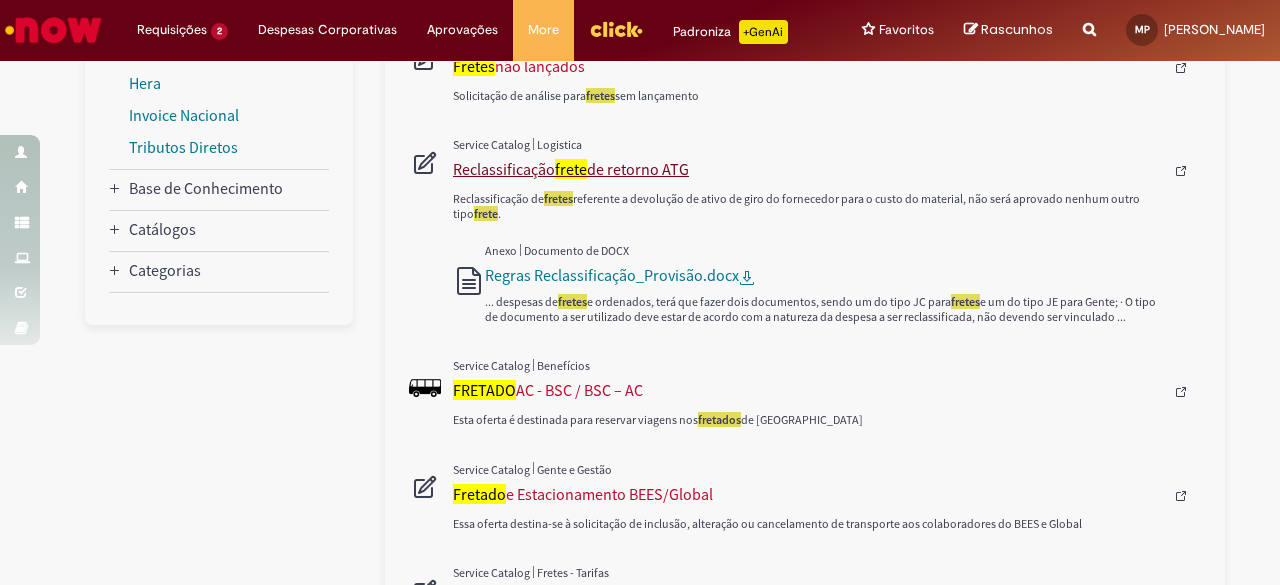scroll, scrollTop: 611, scrollLeft: 0, axis: vertical 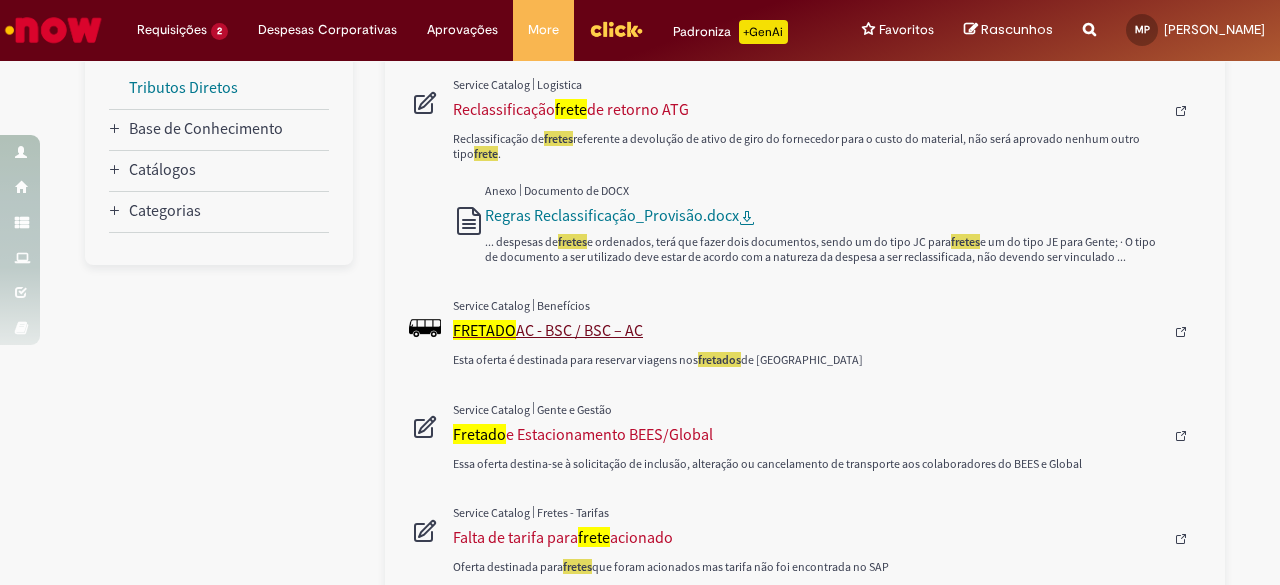 click on "FRETADO  AC - BSC / BSC – AC" at bounding box center [808, 330] 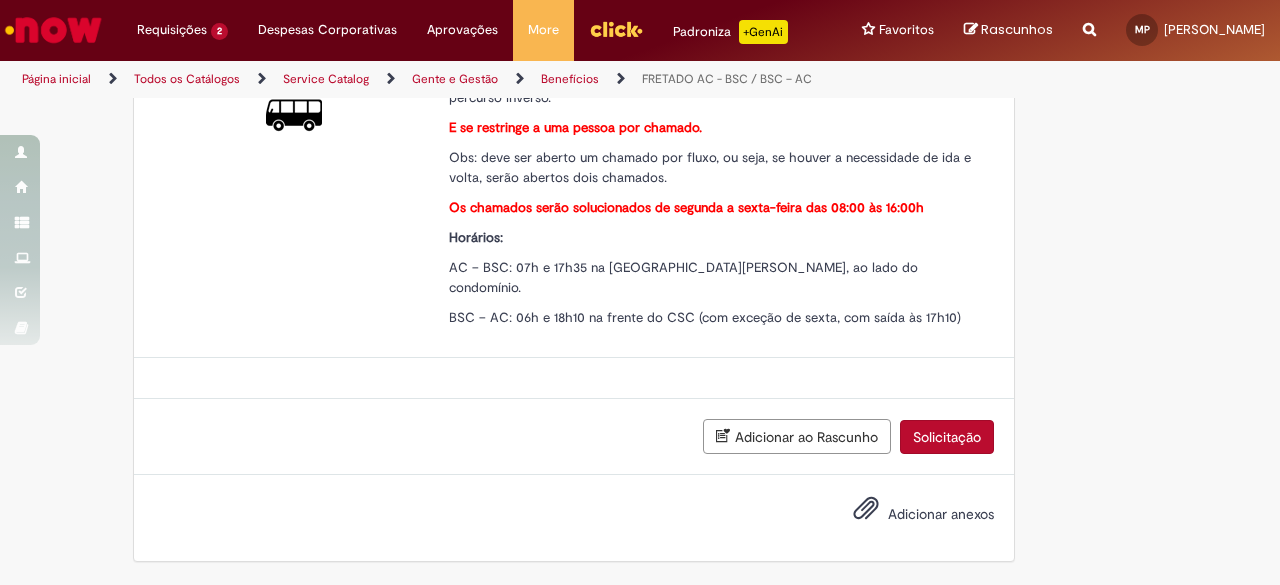 scroll, scrollTop: 0, scrollLeft: 0, axis: both 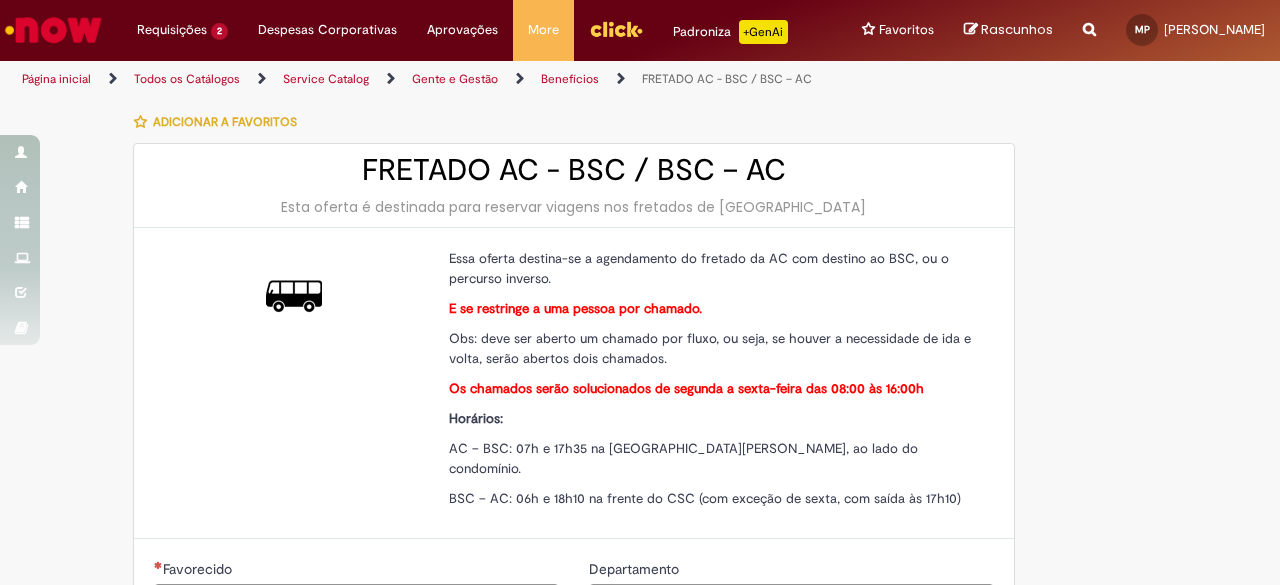type on "********" 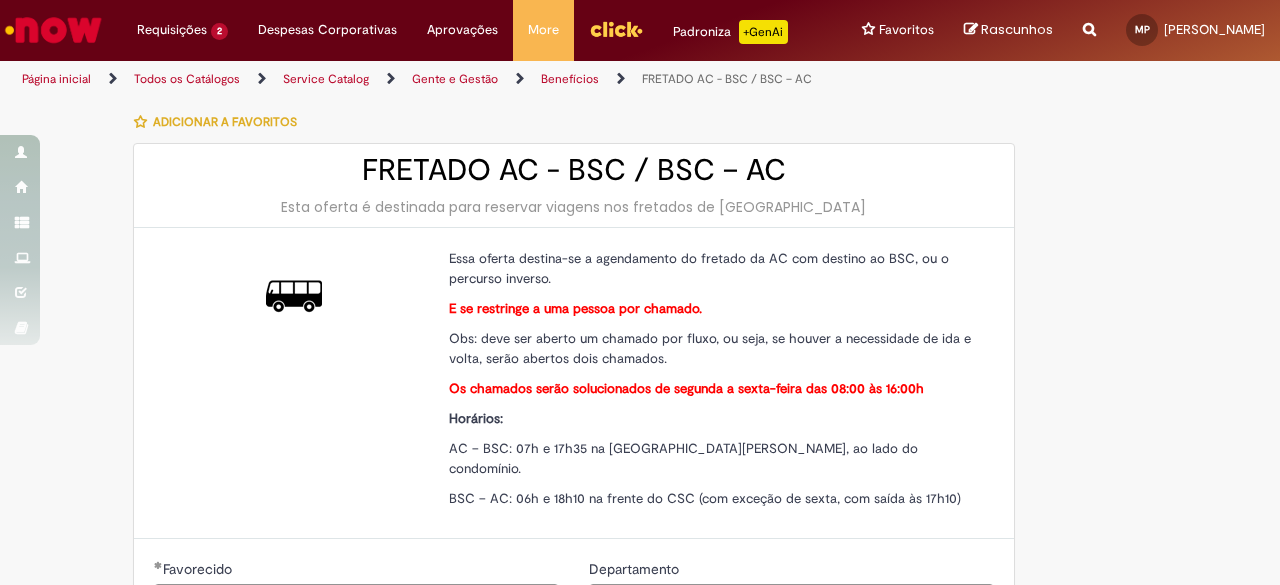 type on "**********" 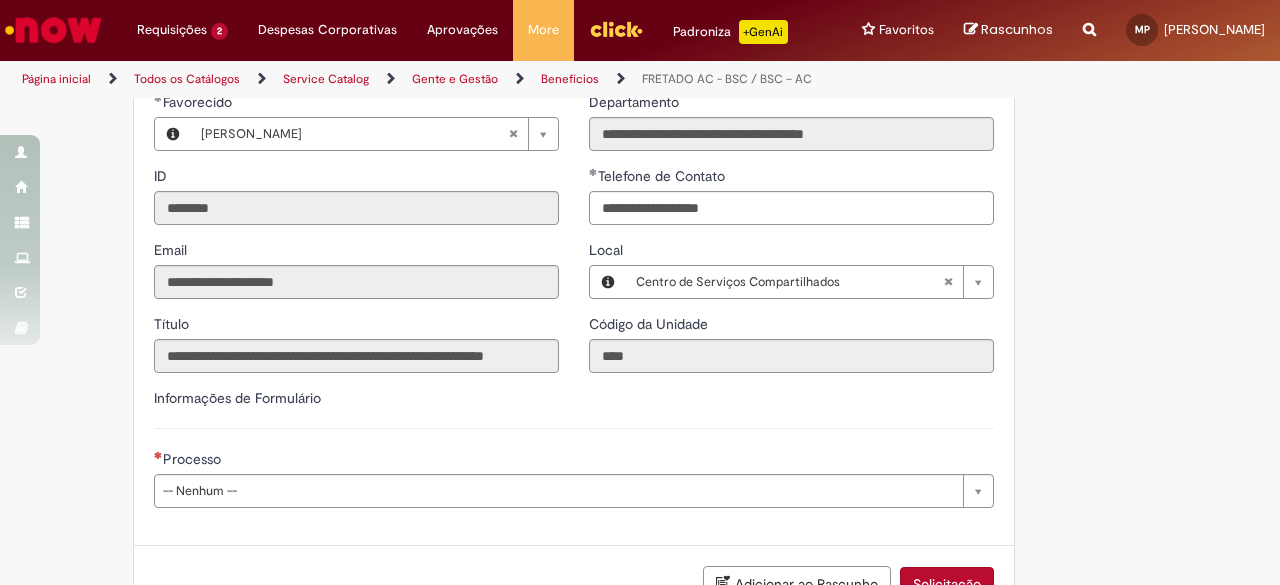scroll, scrollTop: 606, scrollLeft: 0, axis: vertical 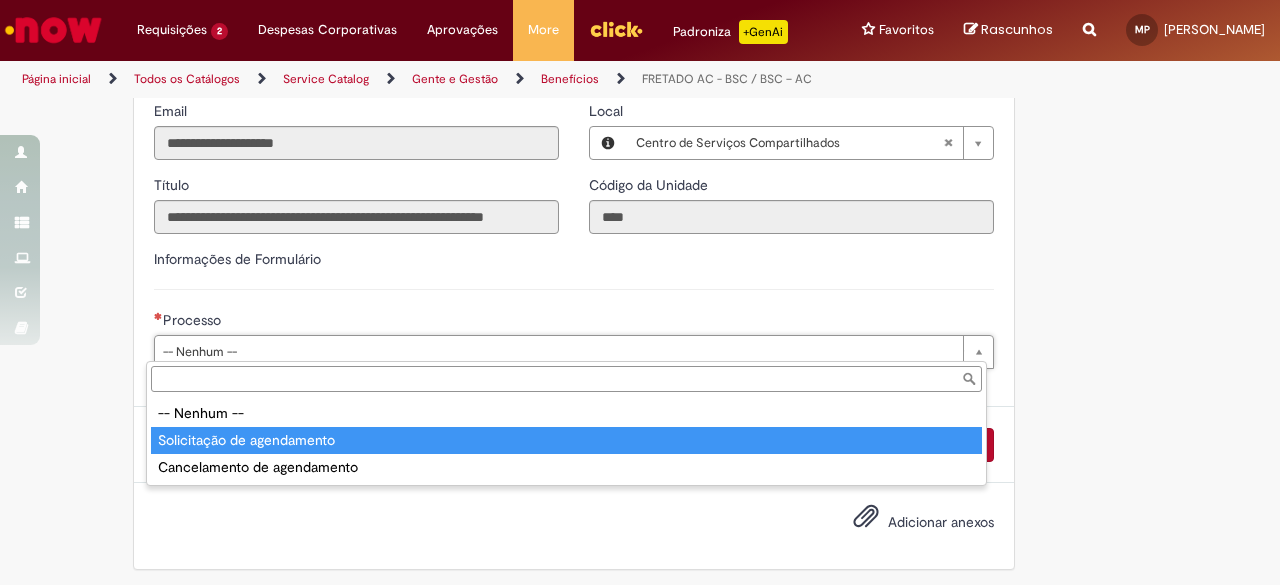 type on "**********" 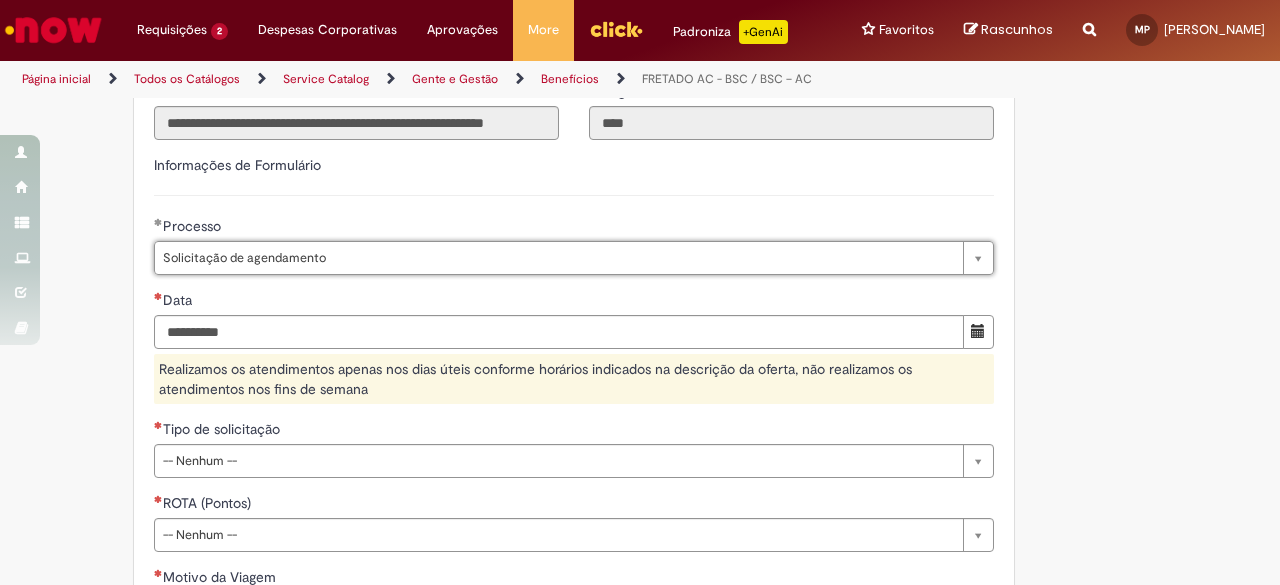 scroll, scrollTop: 700, scrollLeft: 0, axis: vertical 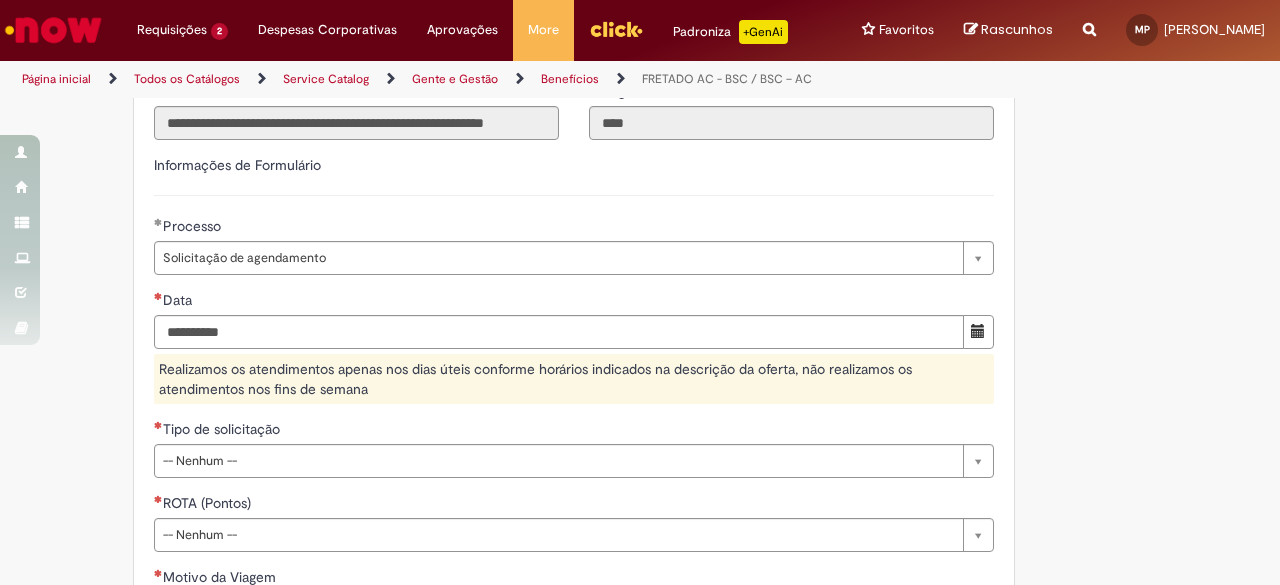 click on "Tipo de solicitação" at bounding box center [574, 431] 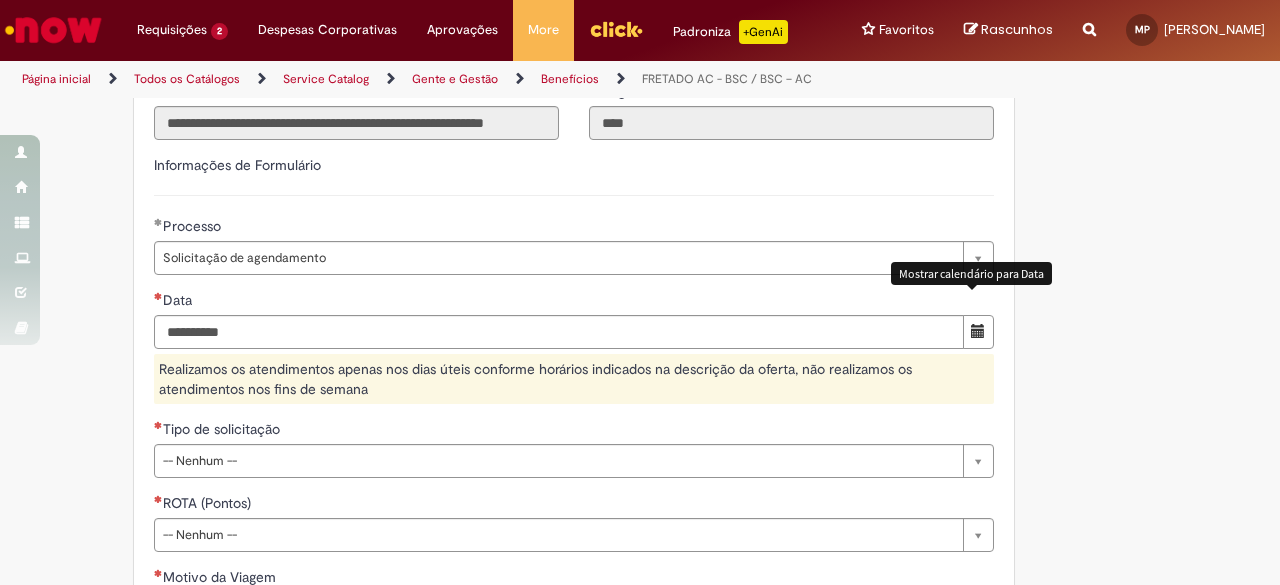 click at bounding box center (978, 331) 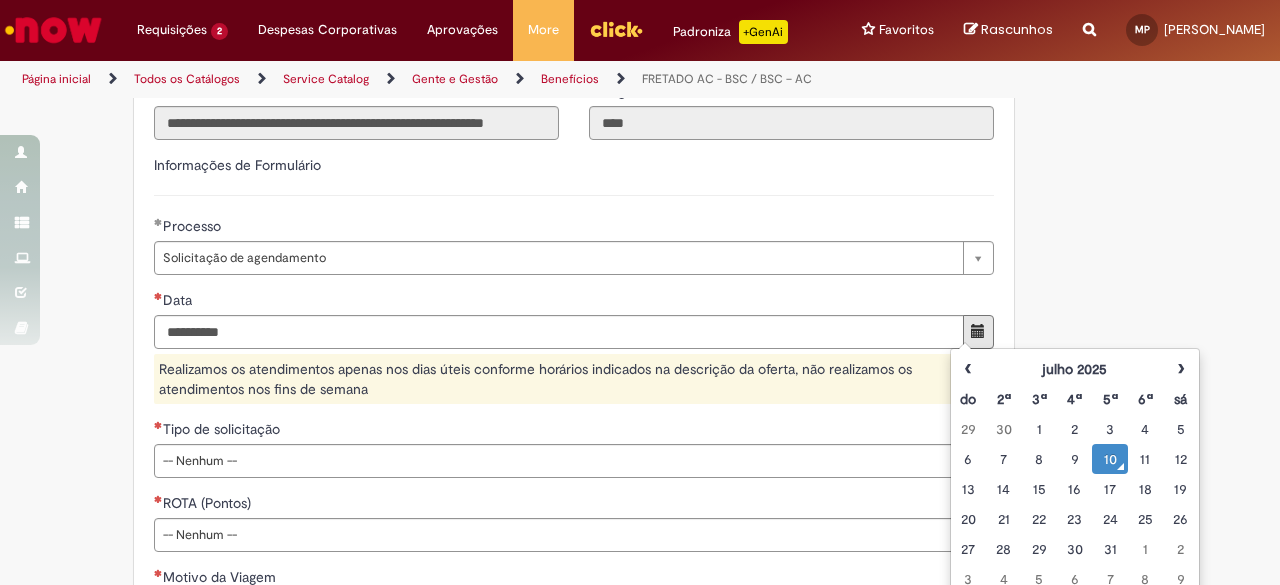 click on "10" at bounding box center (1109, 459) 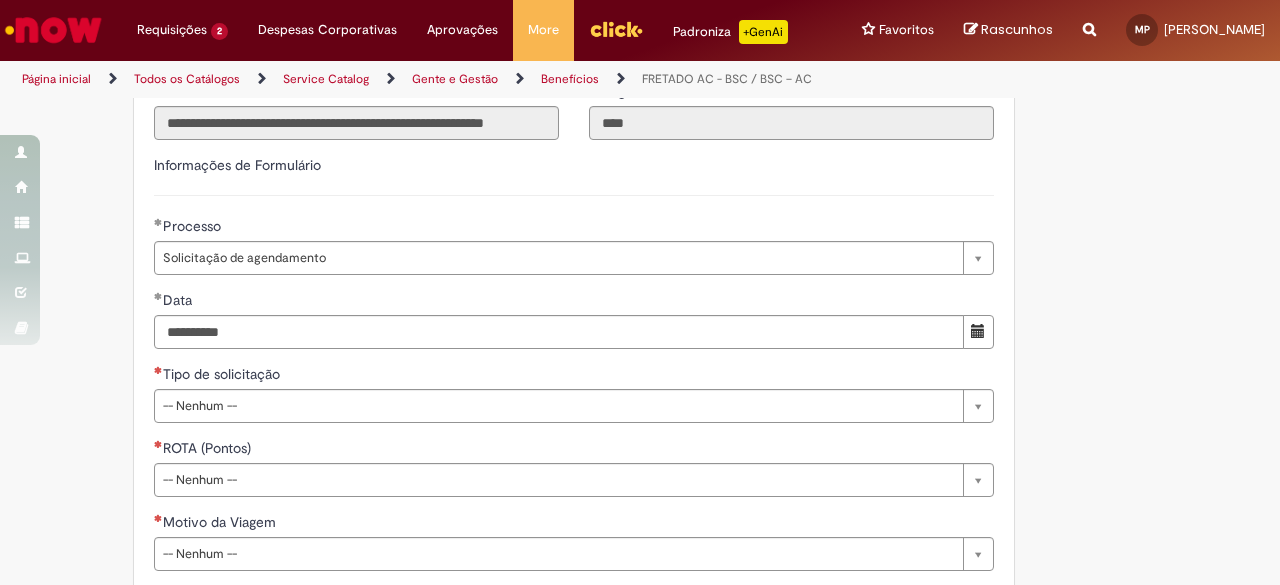 scroll, scrollTop: 790, scrollLeft: 0, axis: vertical 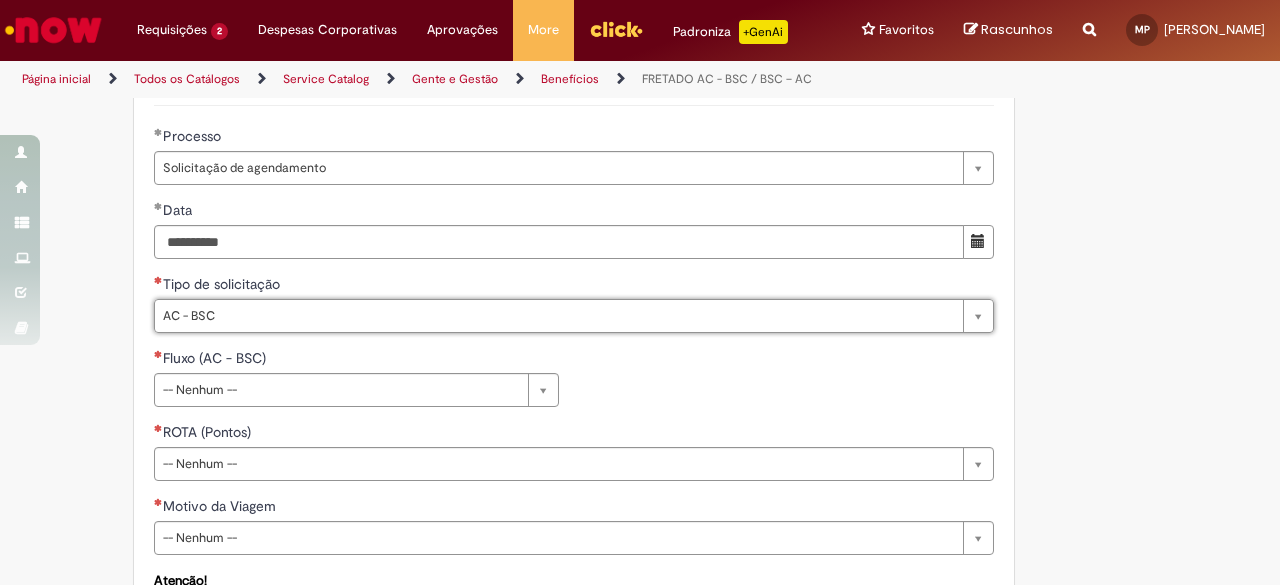 type on "********" 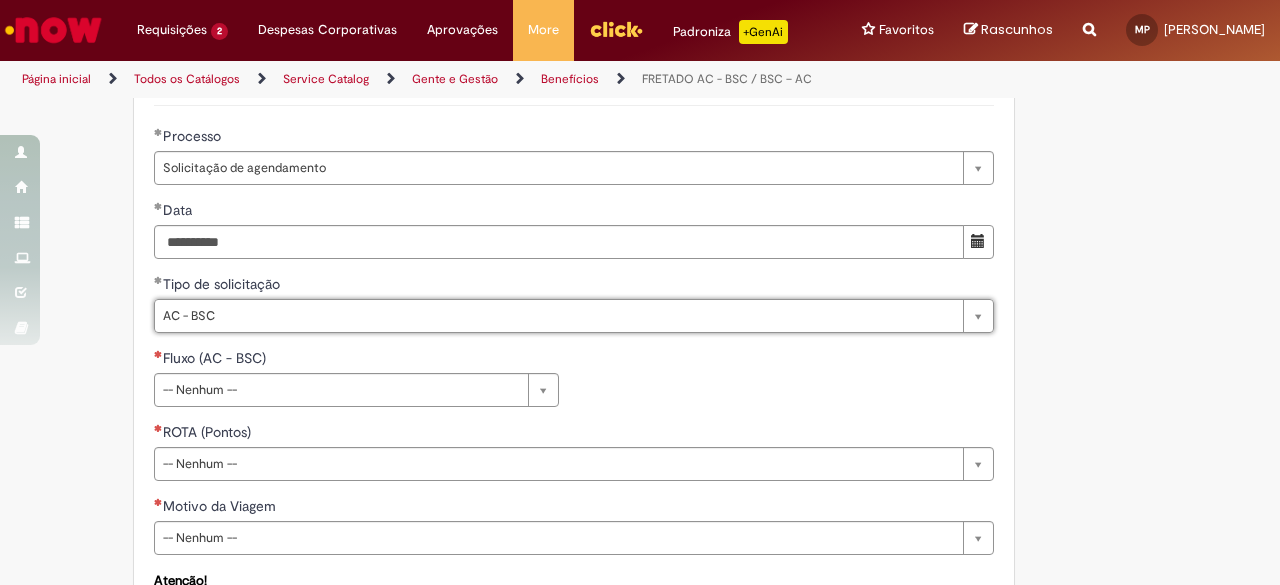 click on "**********" at bounding box center [574, 385] 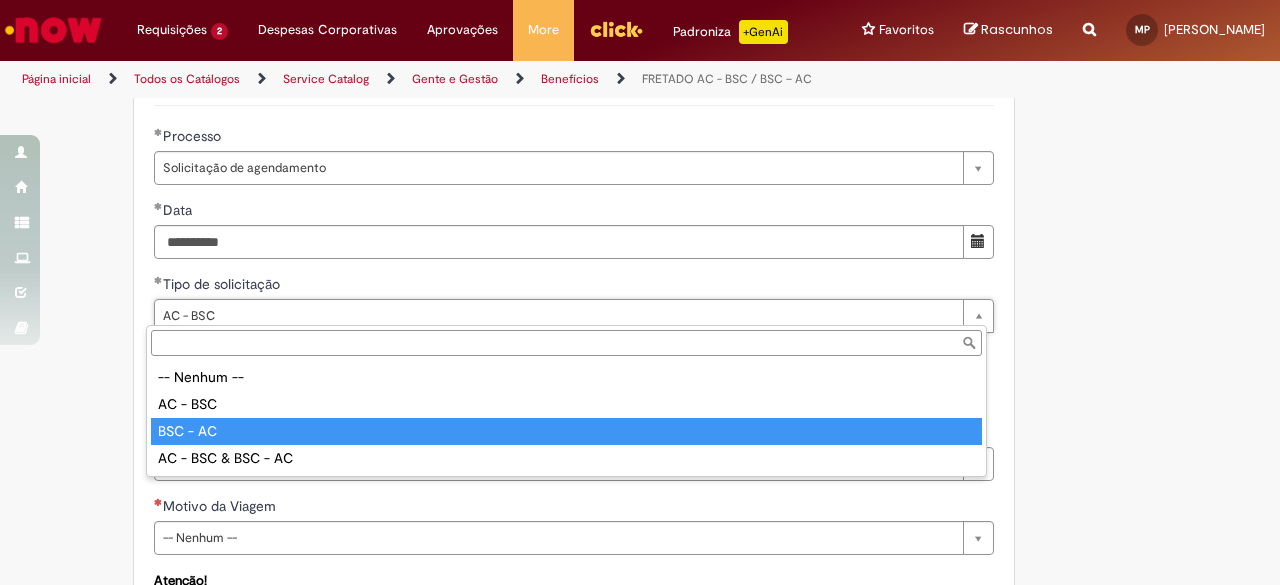 type on "********" 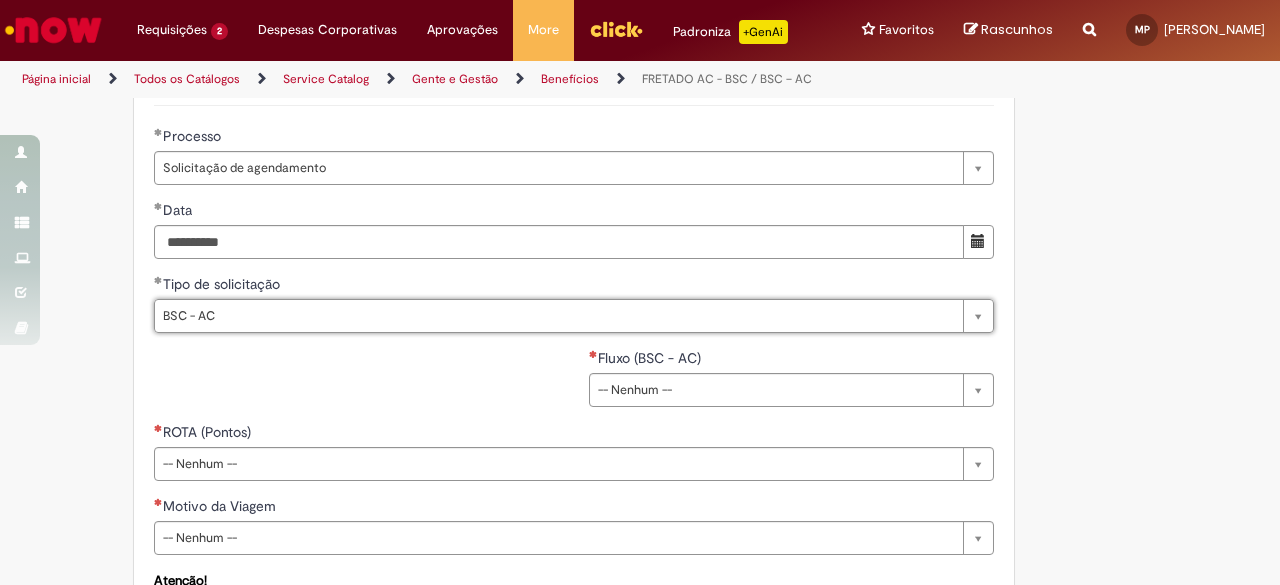 scroll, scrollTop: 0, scrollLeft: 58, axis: horizontal 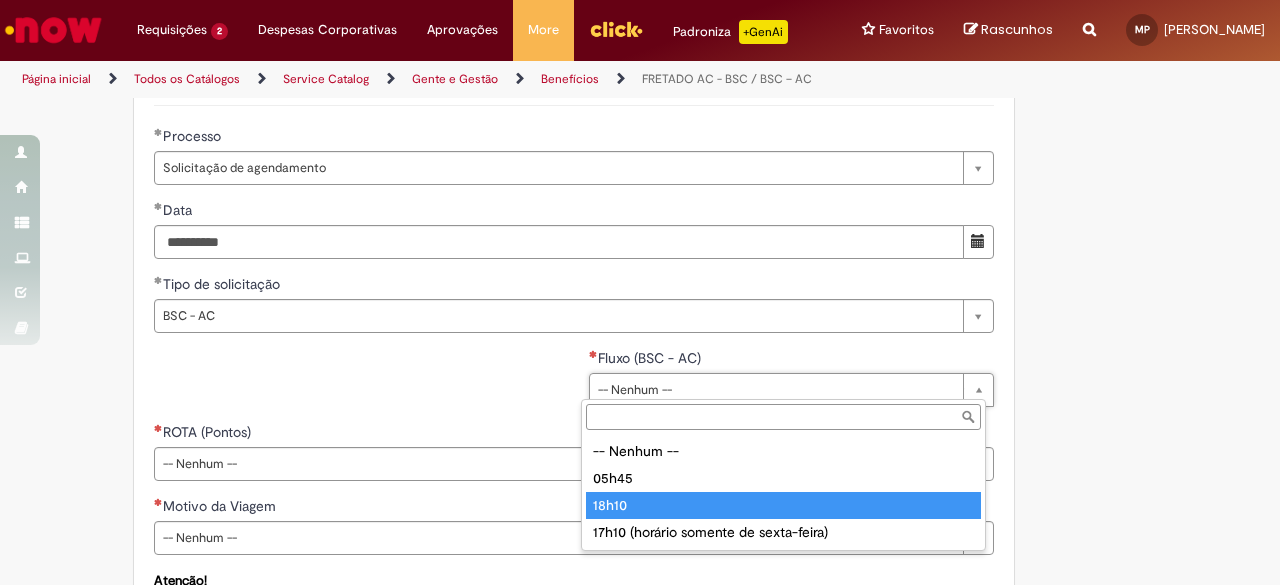 type on "*****" 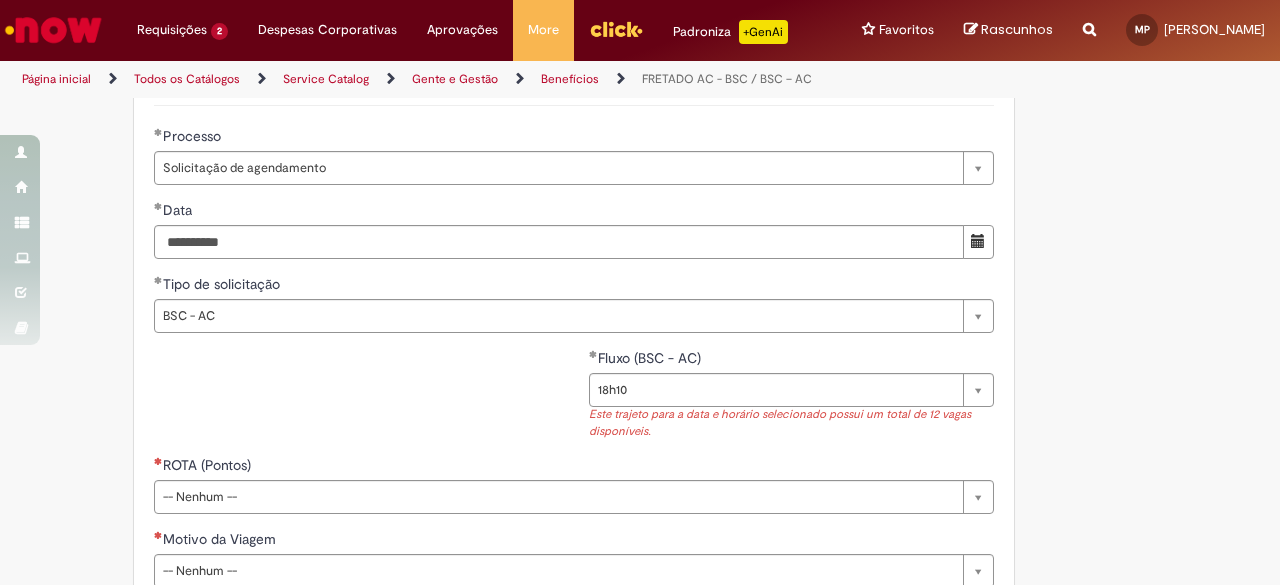 click on "**********" at bounding box center [791, 401] 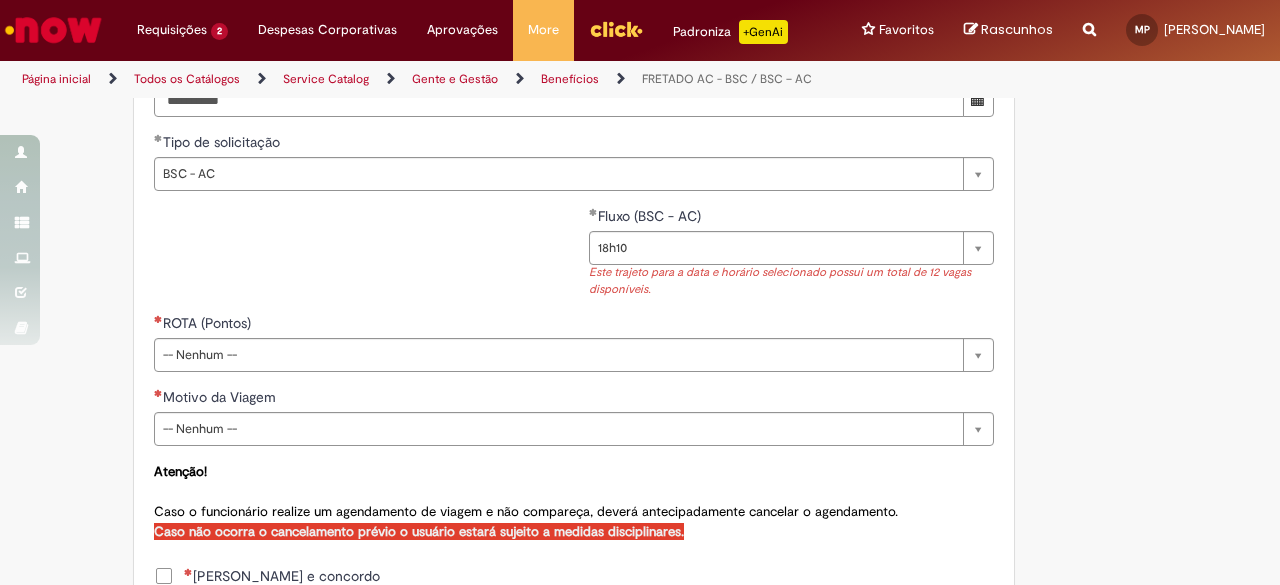 scroll, scrollTop: 966, scrollLeft: 0, axis: vertical 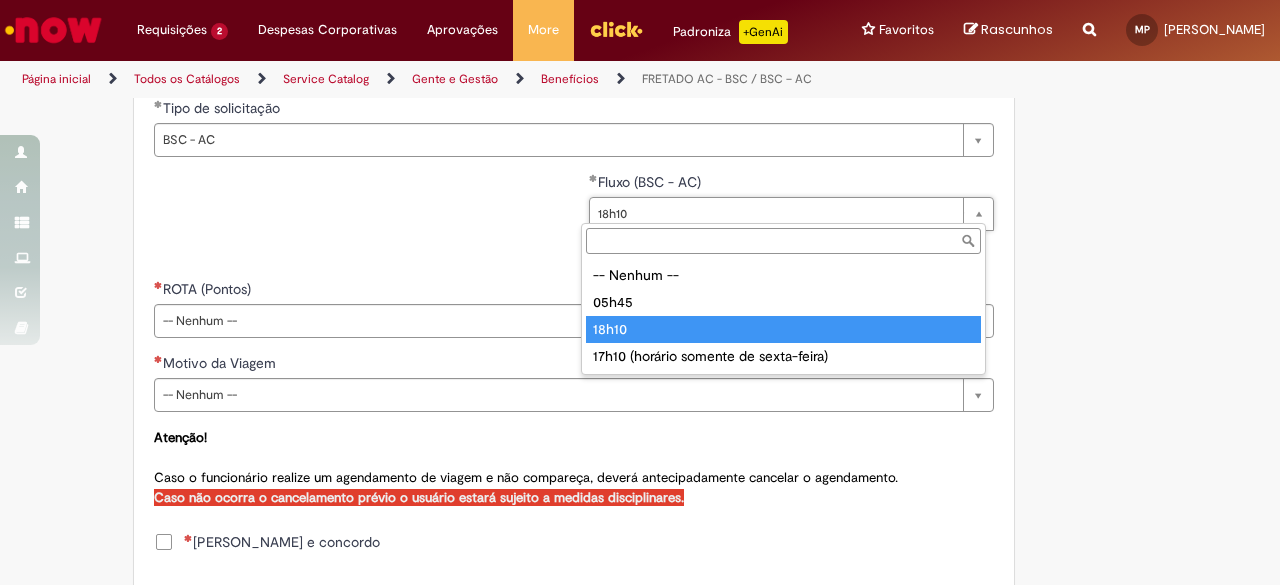 type on "*****" 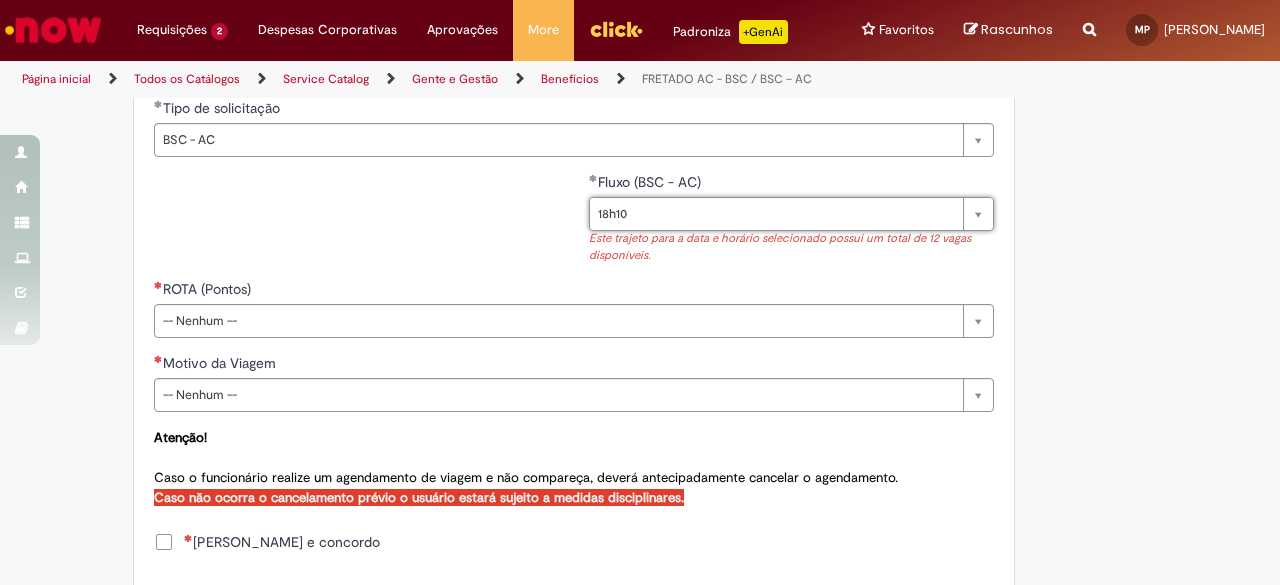 scroll, scrollTop: 0, scrollLeft: 32, axis: horizontal 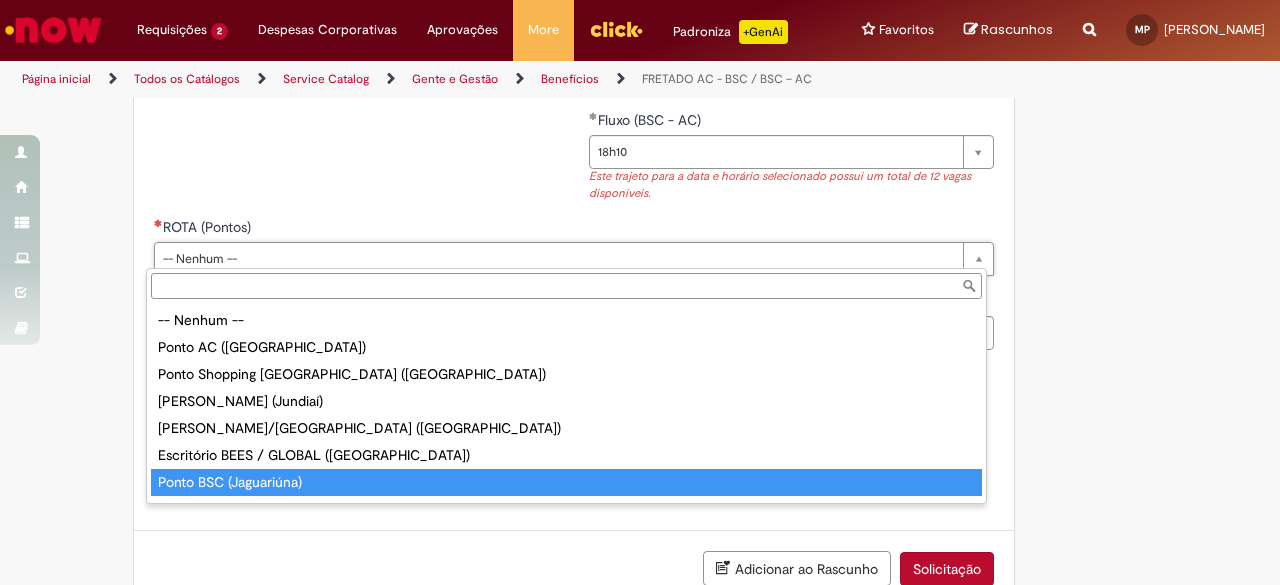 type on "**********" 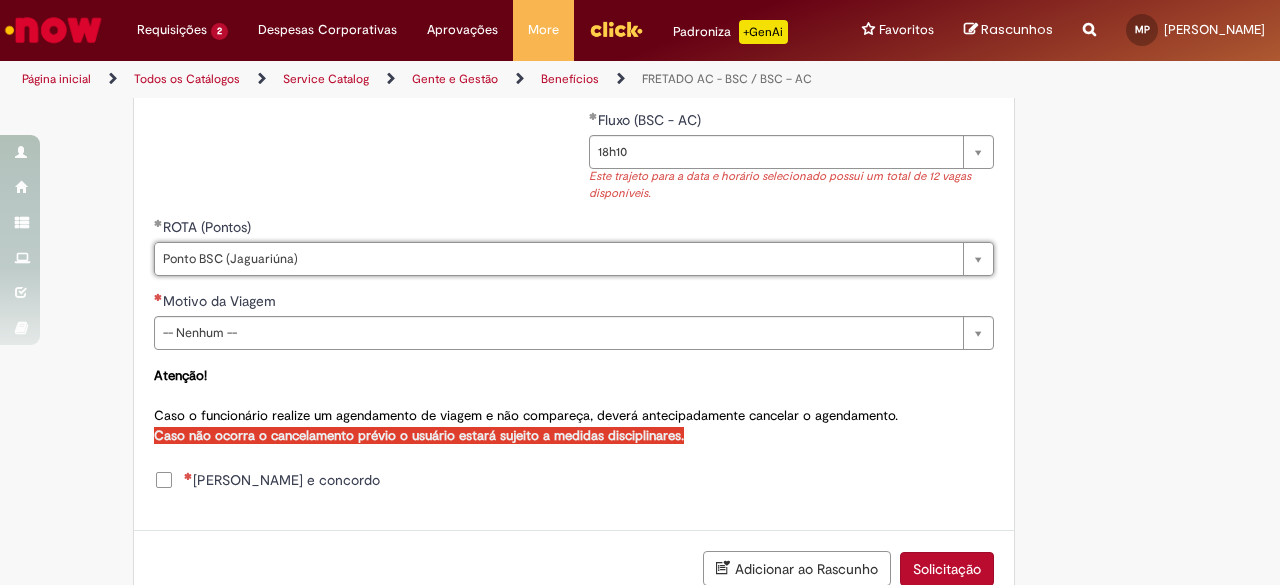 click on "**********" at bounding box center (574, 291) 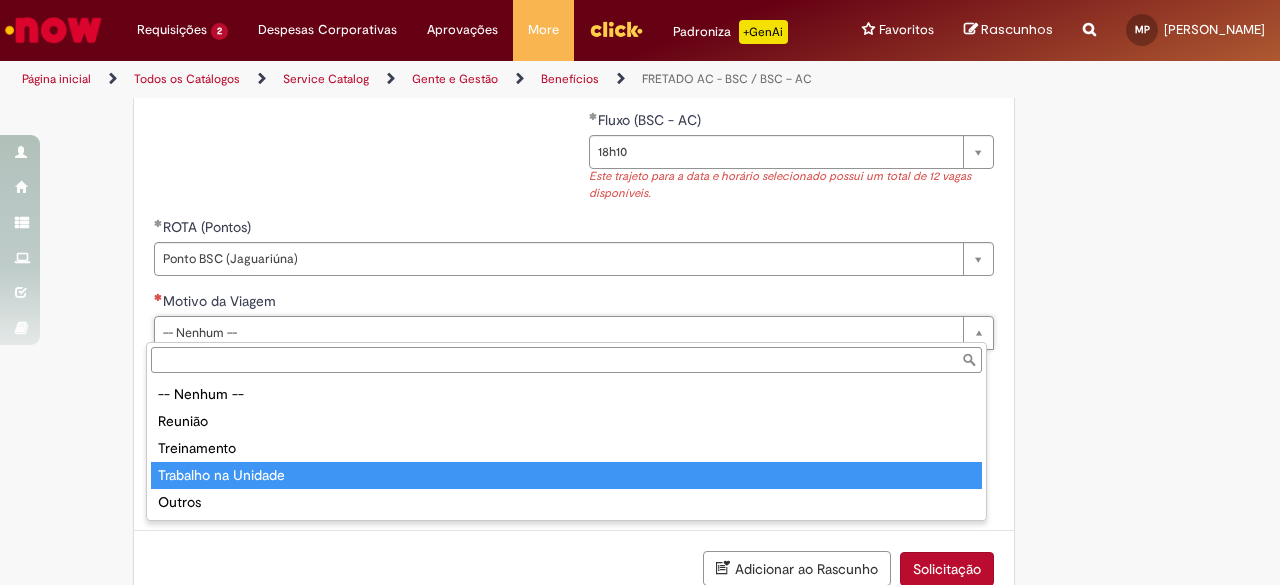 type on "**********" 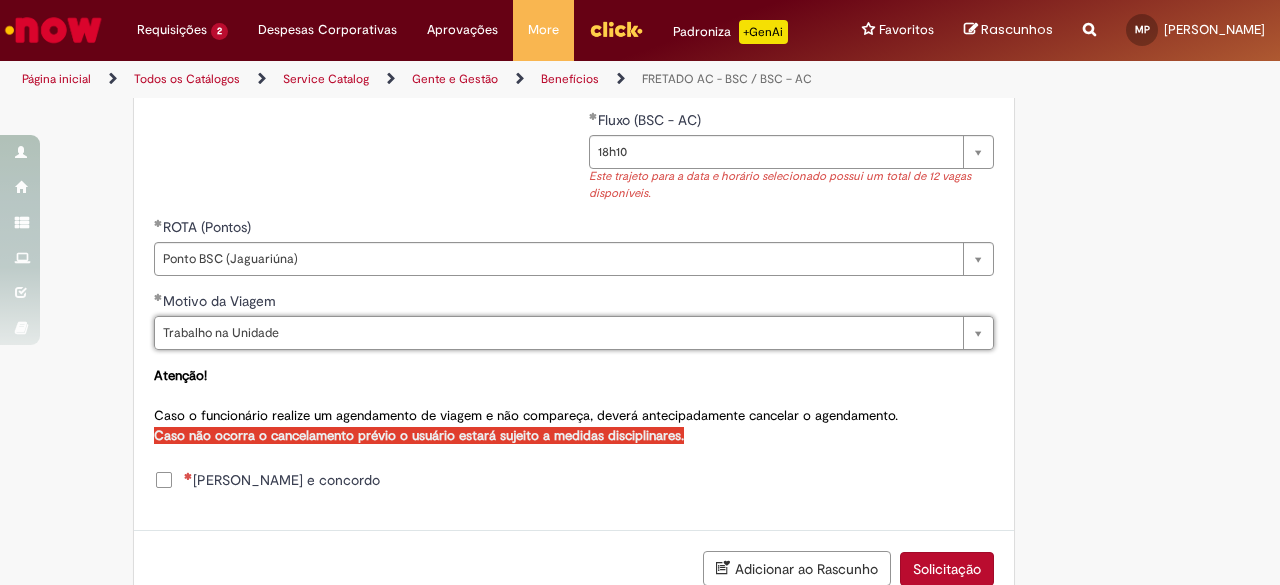 scroll, scrollTop: 1098, scrollLeft: 0, axis: vertical 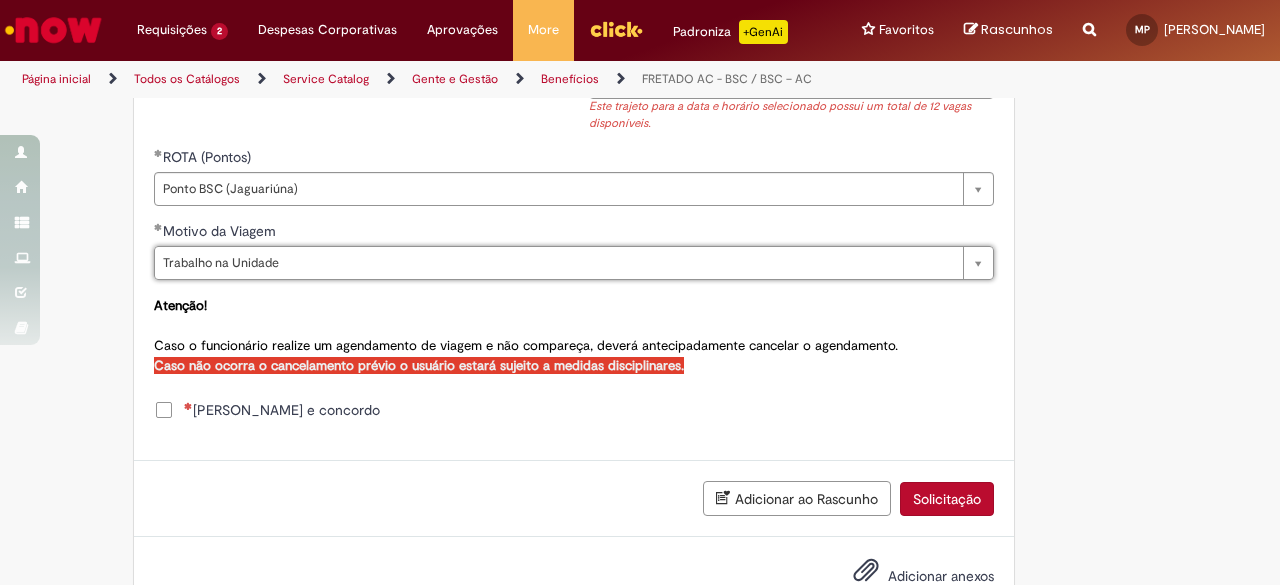 click on "**********" at bounding box center (574, 367) 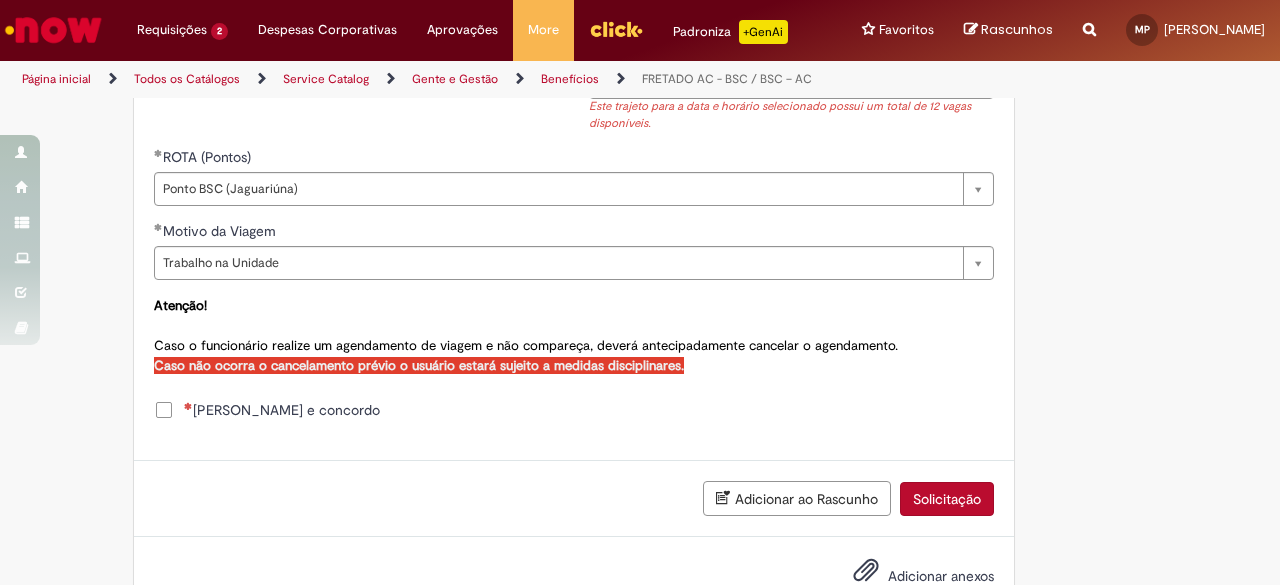 click at bounding box center (188, 406) 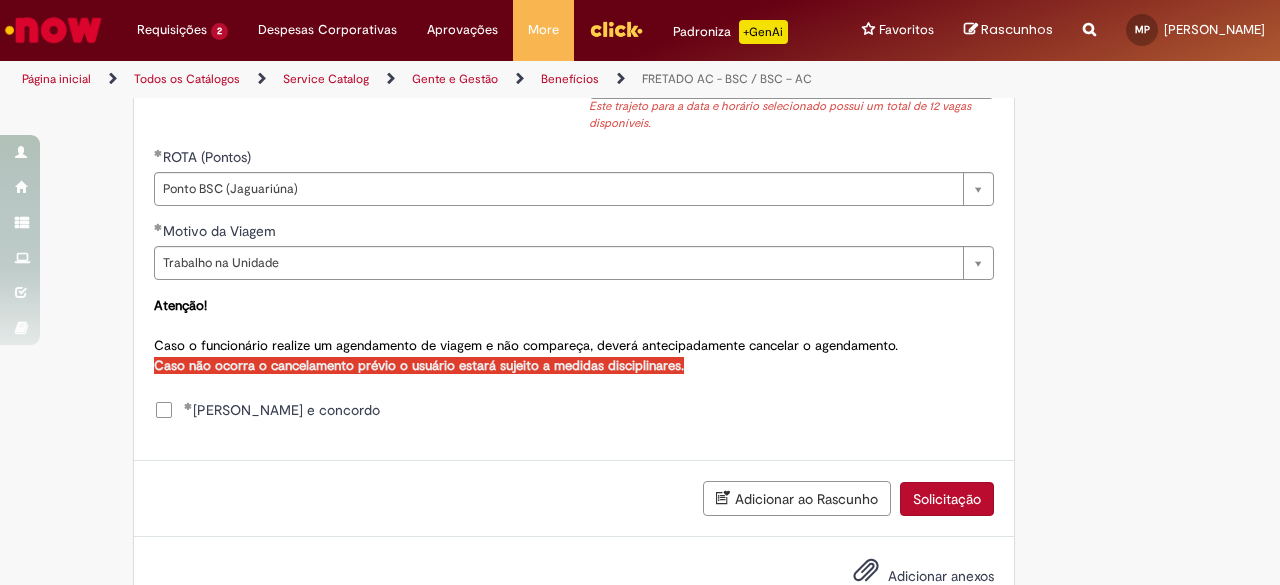 click on "Solicitação" at bounding box center (947, 499) 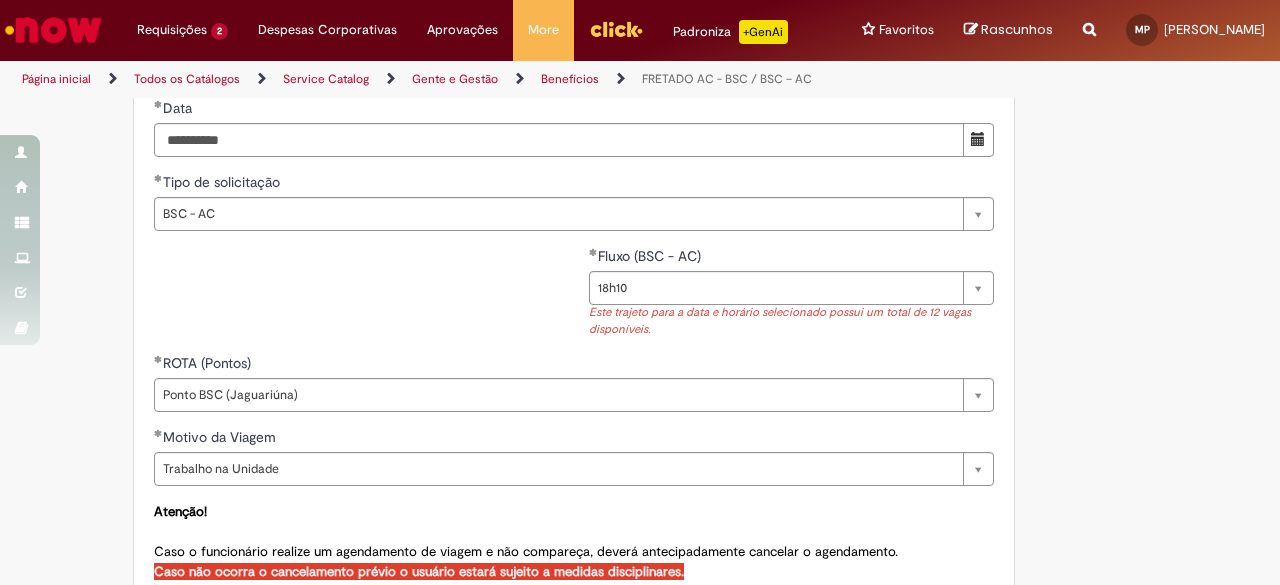 scroll, scrollTop: 890, scrollLeft: 0, axis: vertical 